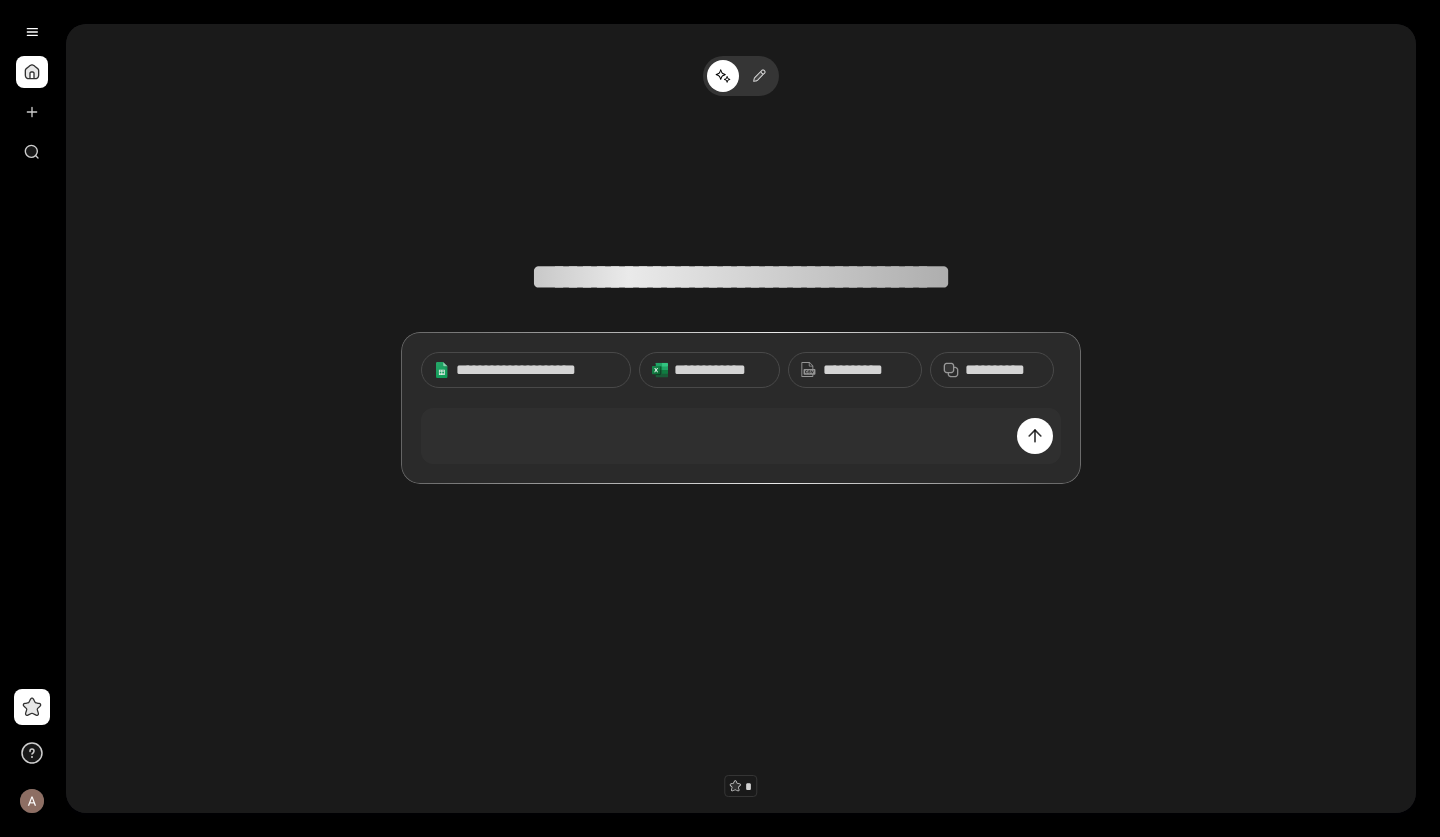 scroll, scrollTop: 0, scrollLeft: 0, axis: both 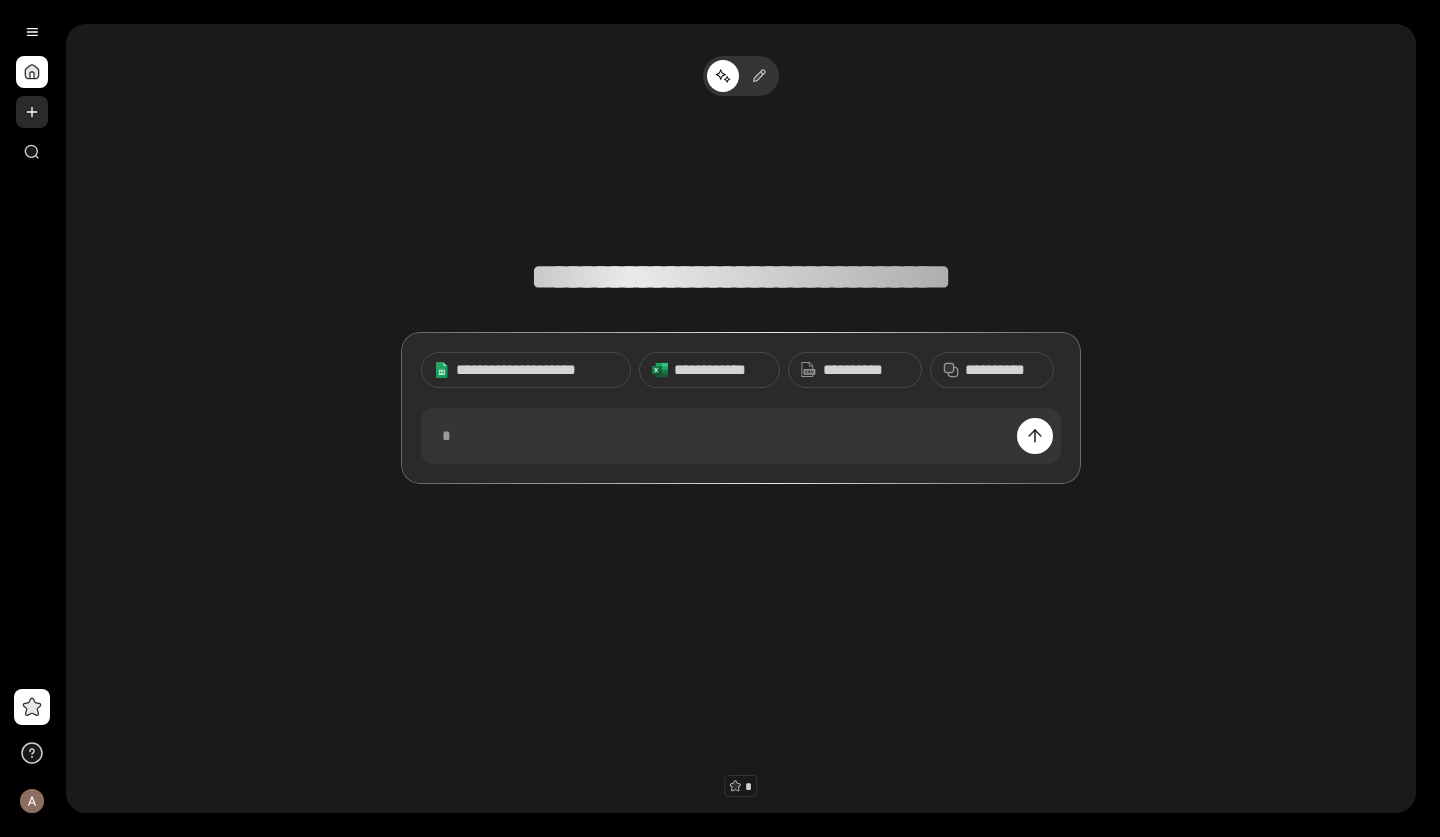 click at bounding box center [32, 112] 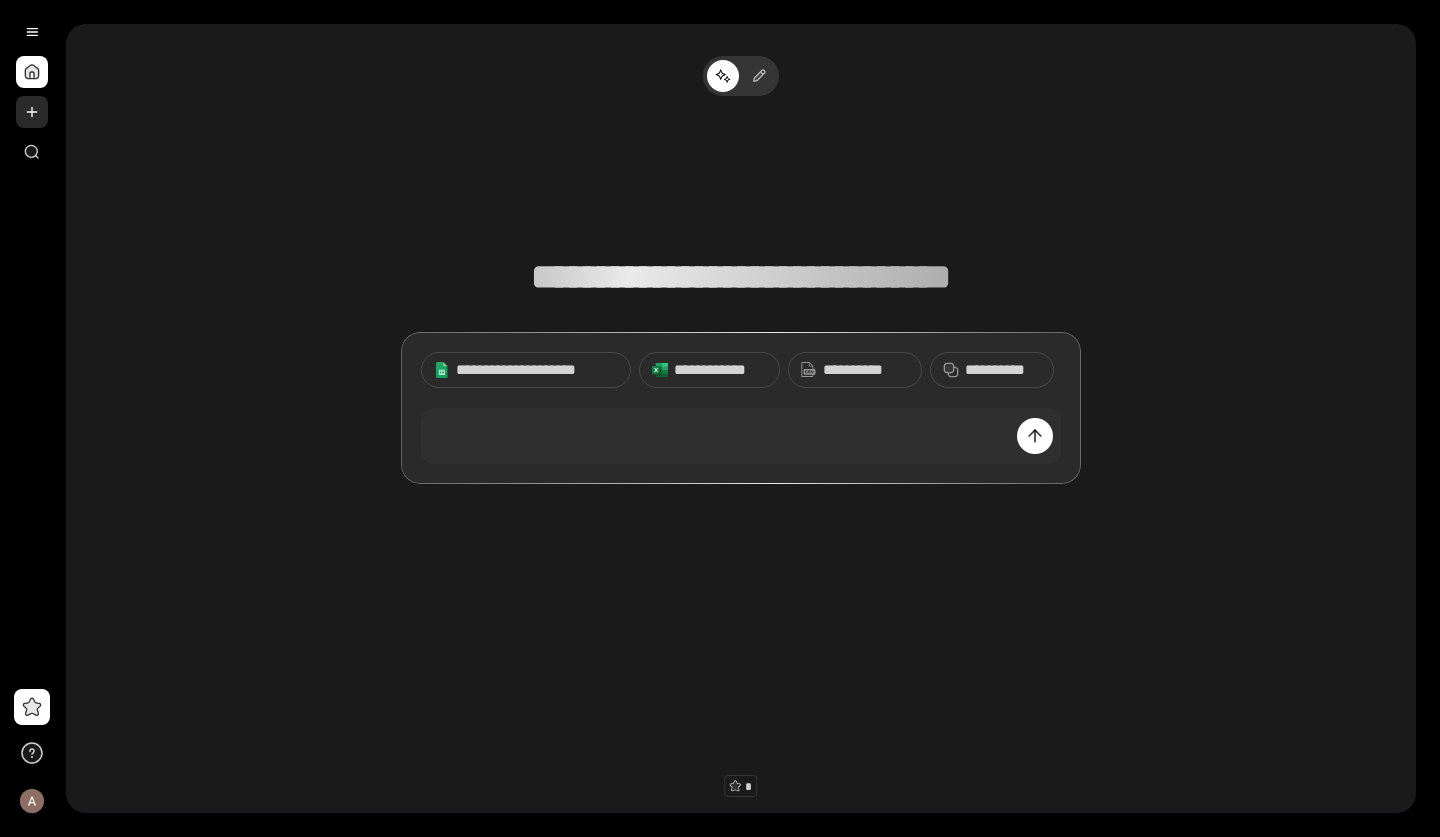 click at bounding box center [32, 112] 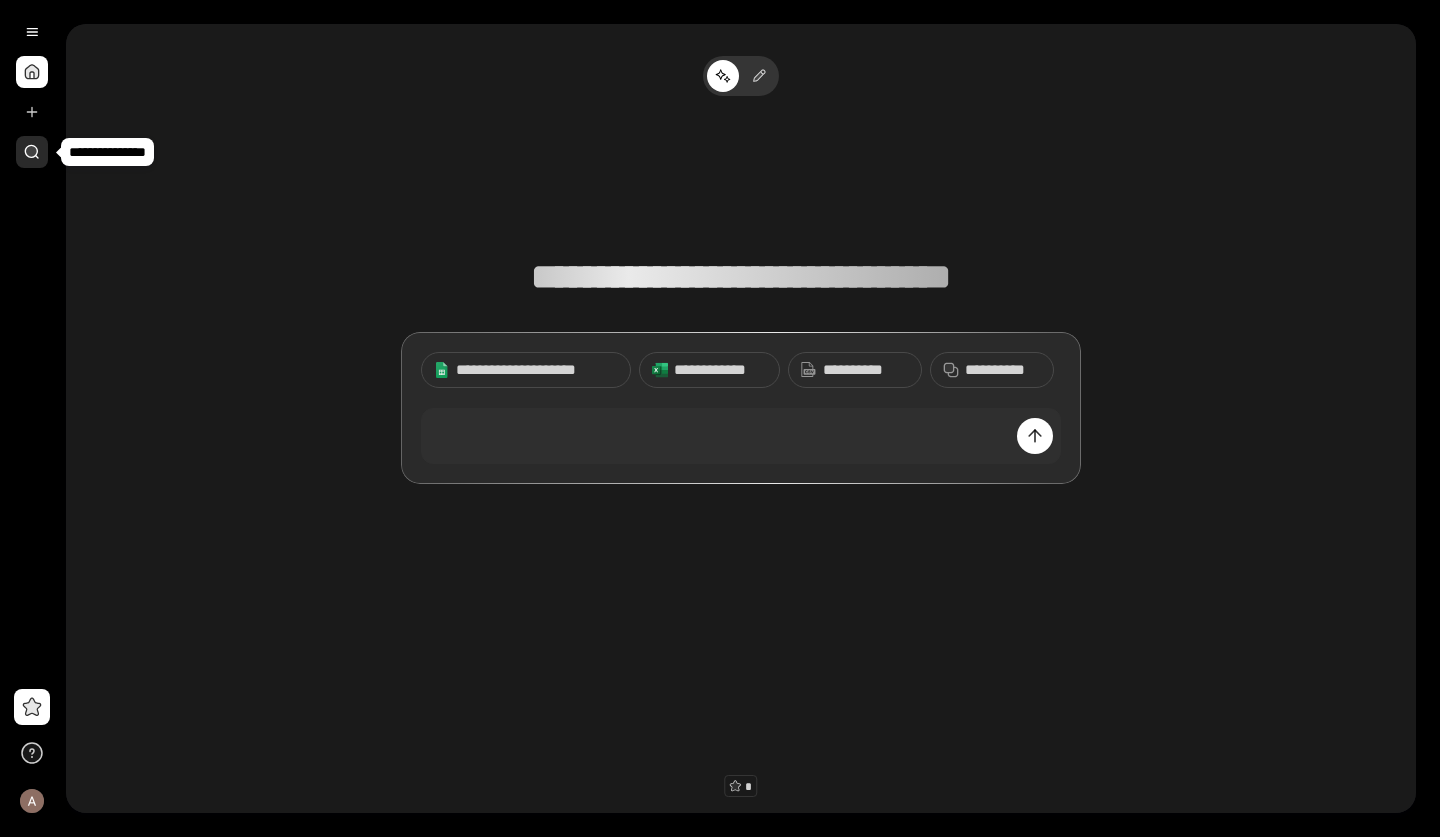 click at bounding box center (32, 152) 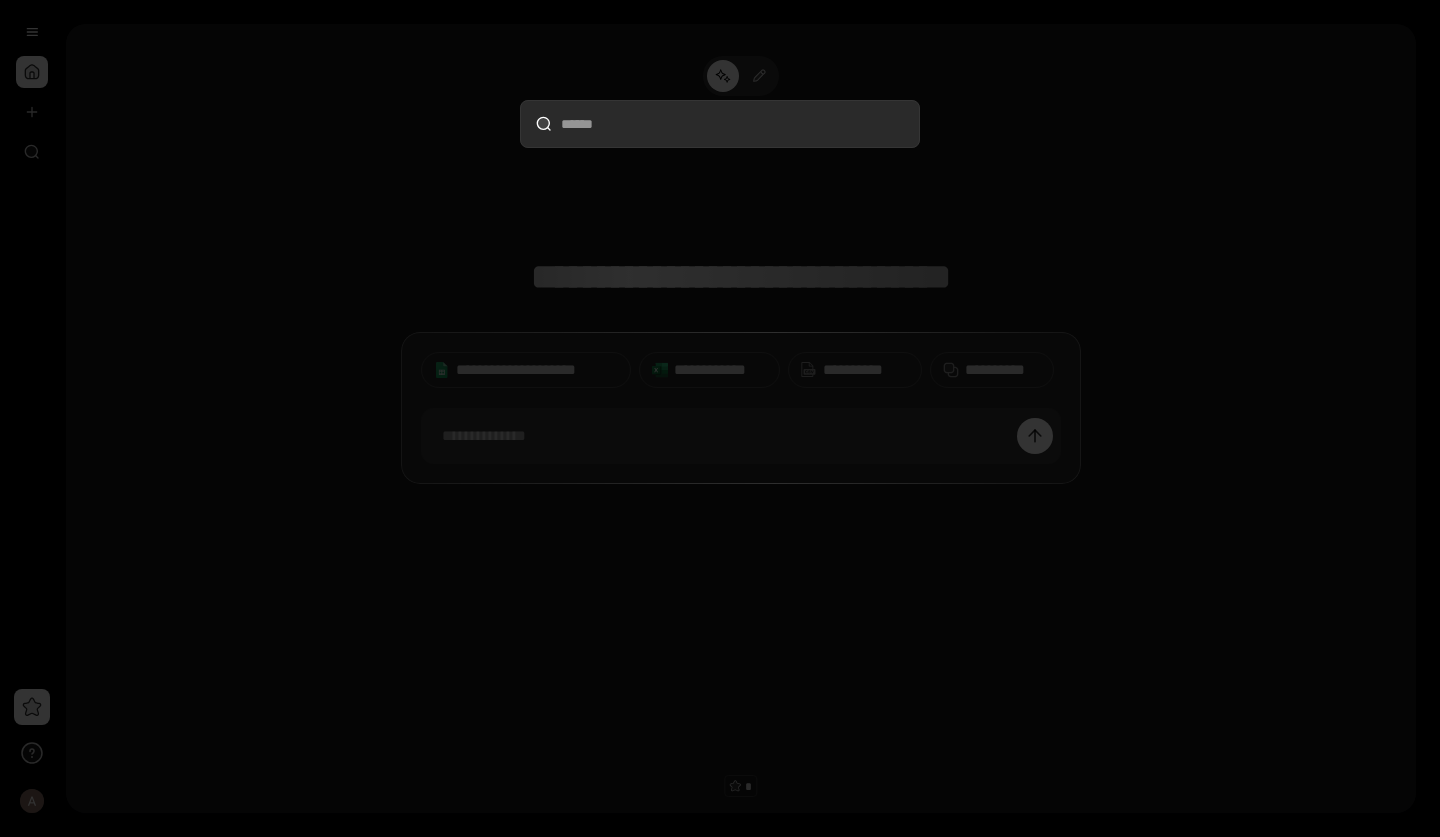 click at bounding box center [720, 418] 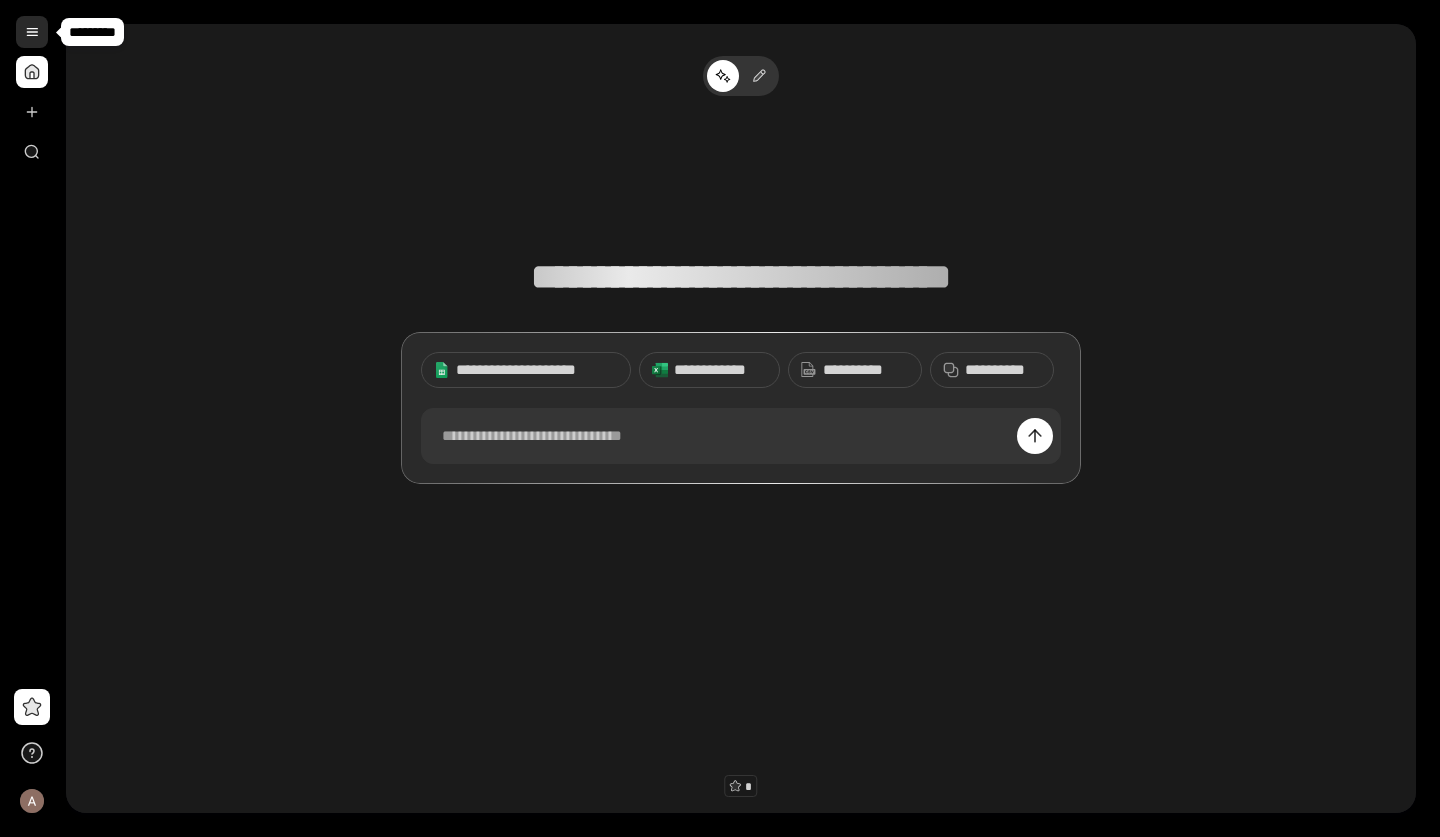 click at bounding box center (32, 32) 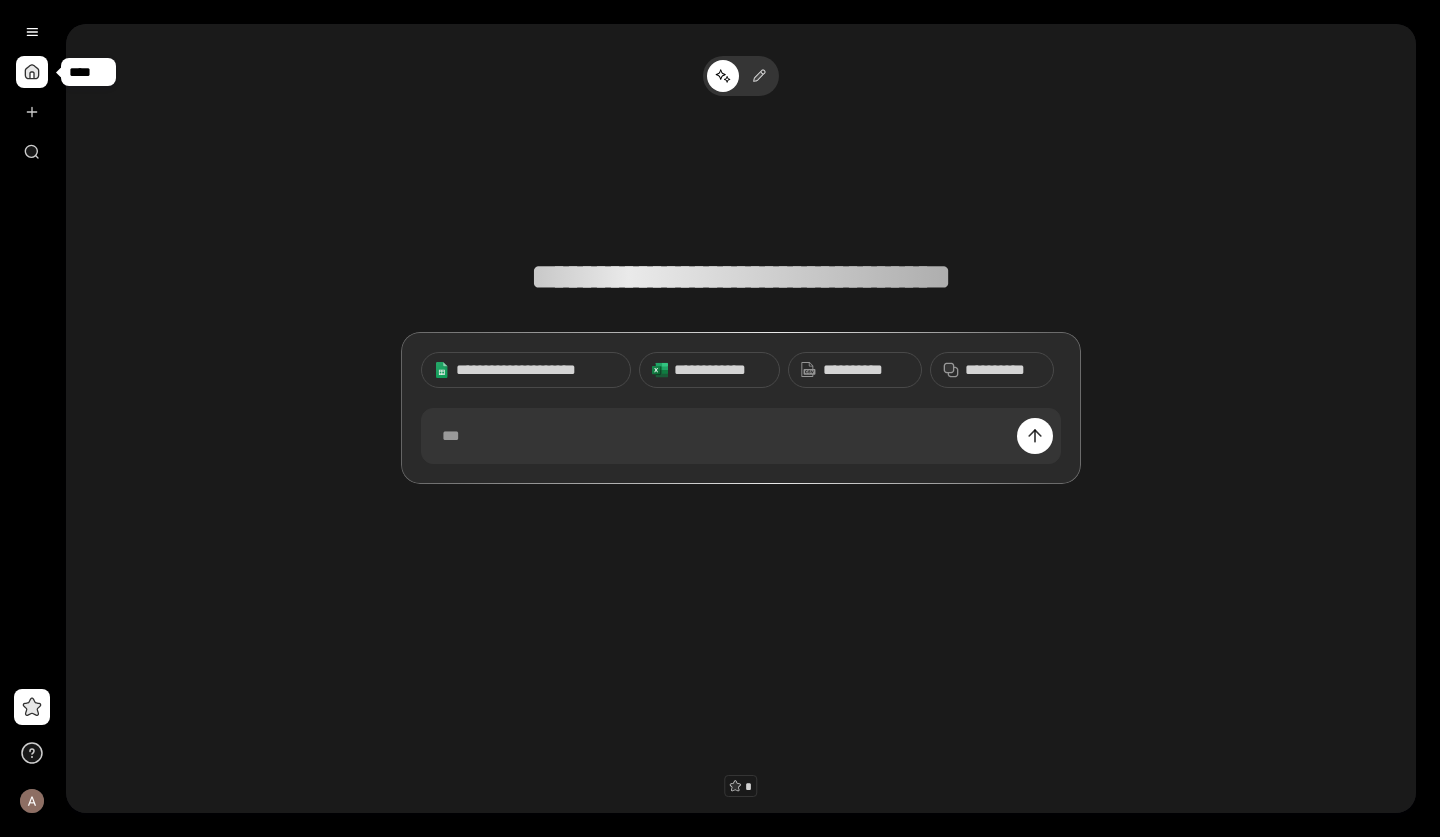 click at bounding box center [32, 72] 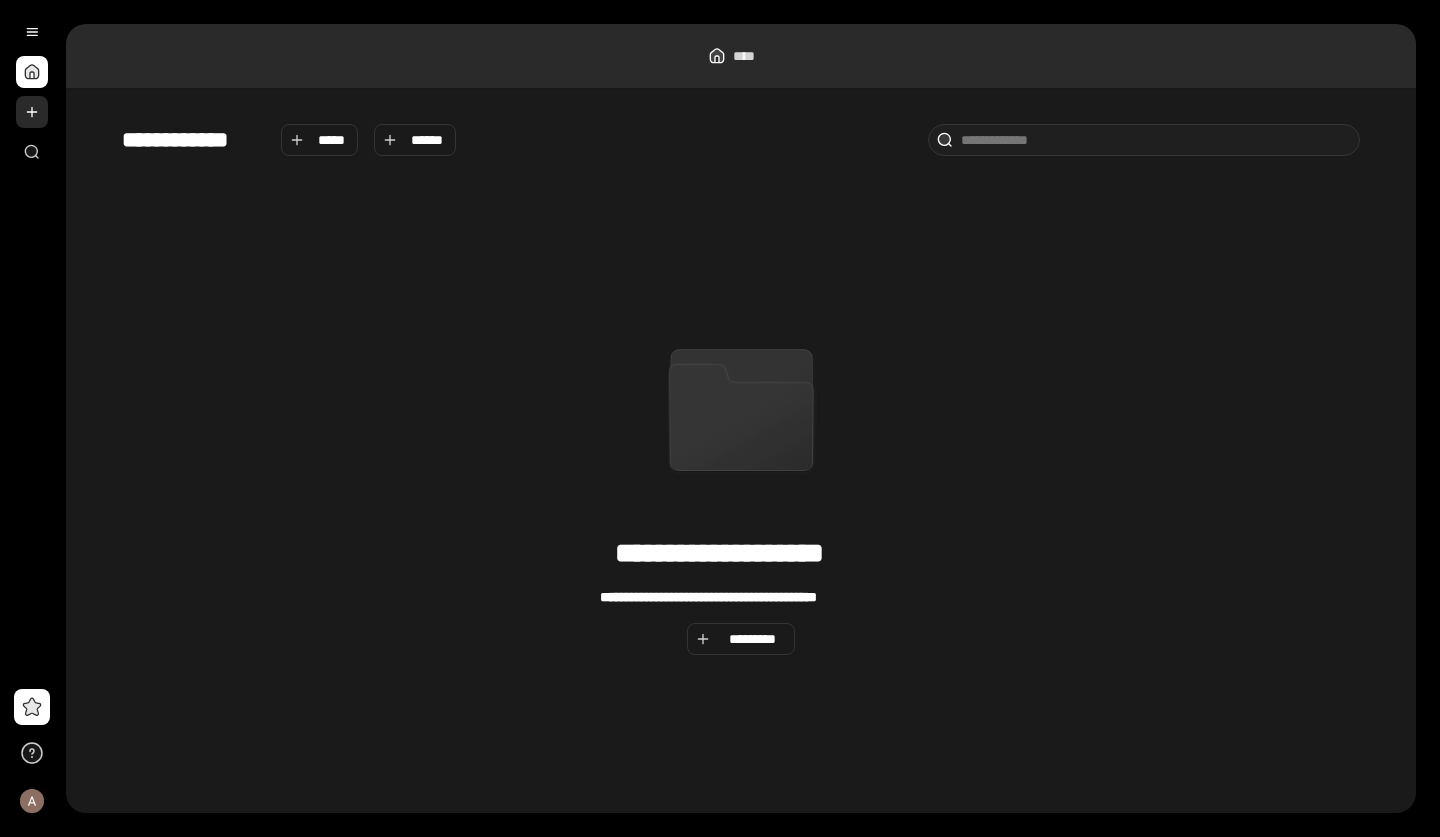 click at bounding box center (32, 112) 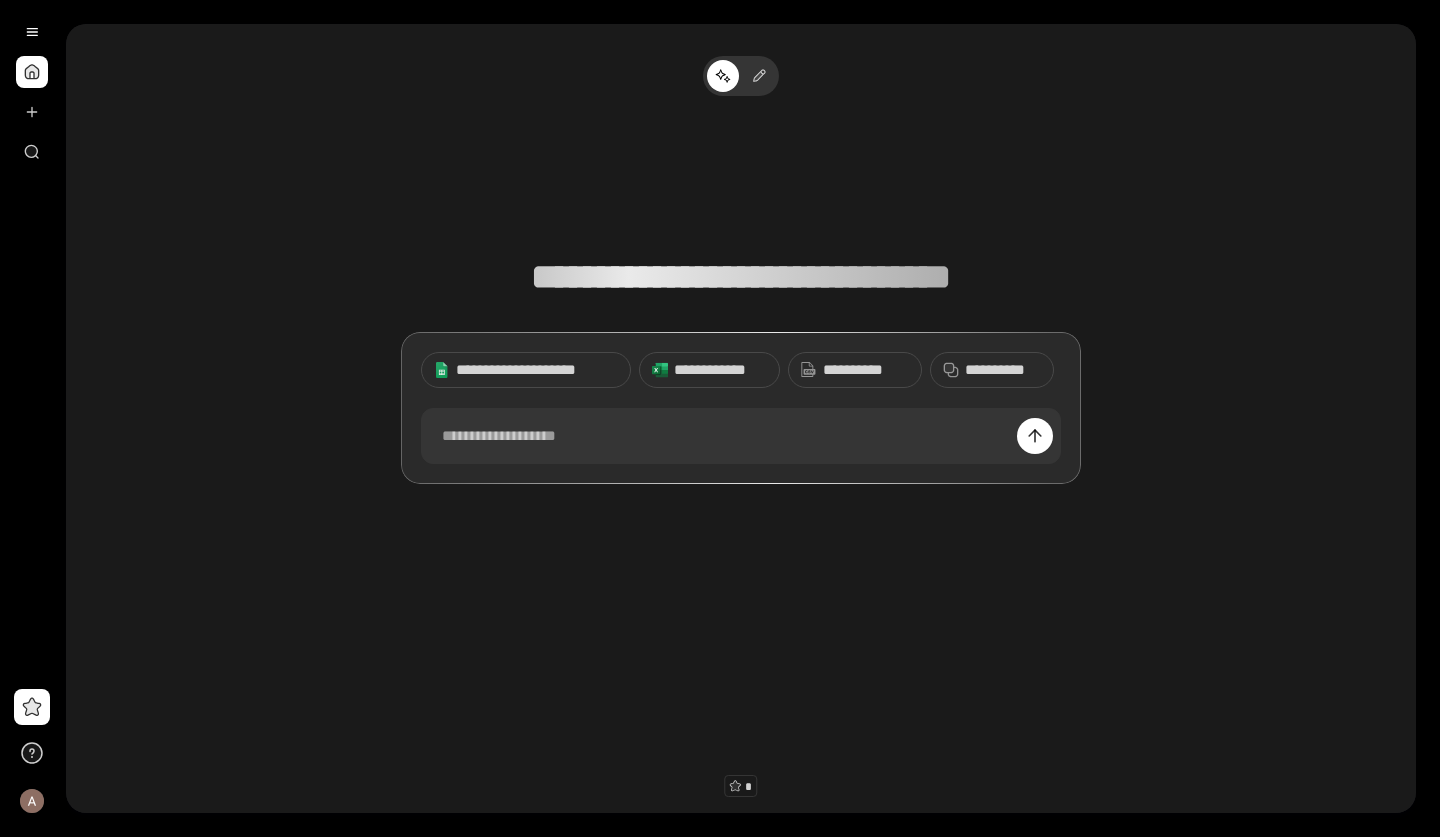 click at bounding box center (32, 72) 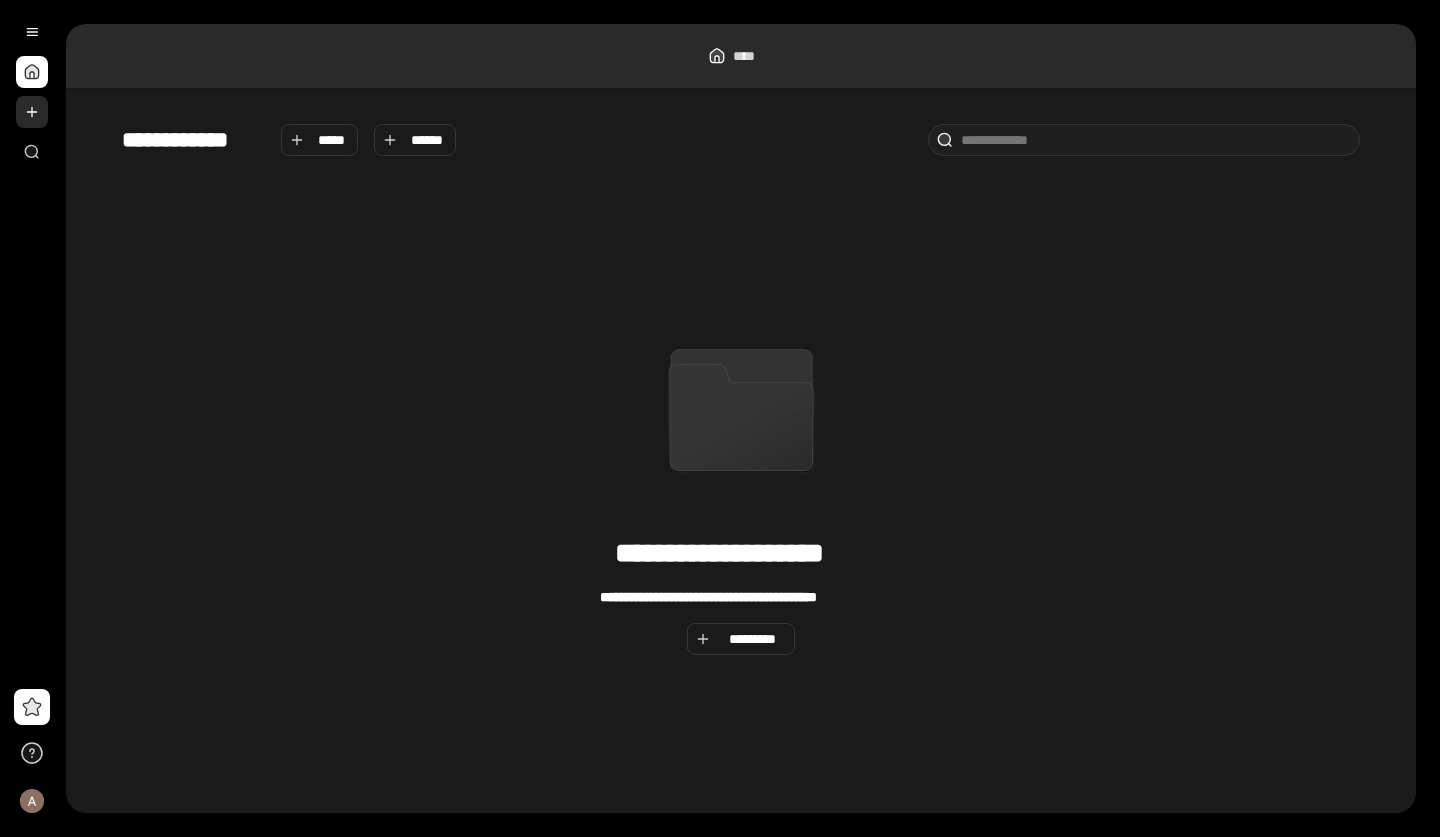 click at bounding box center [32, 112] 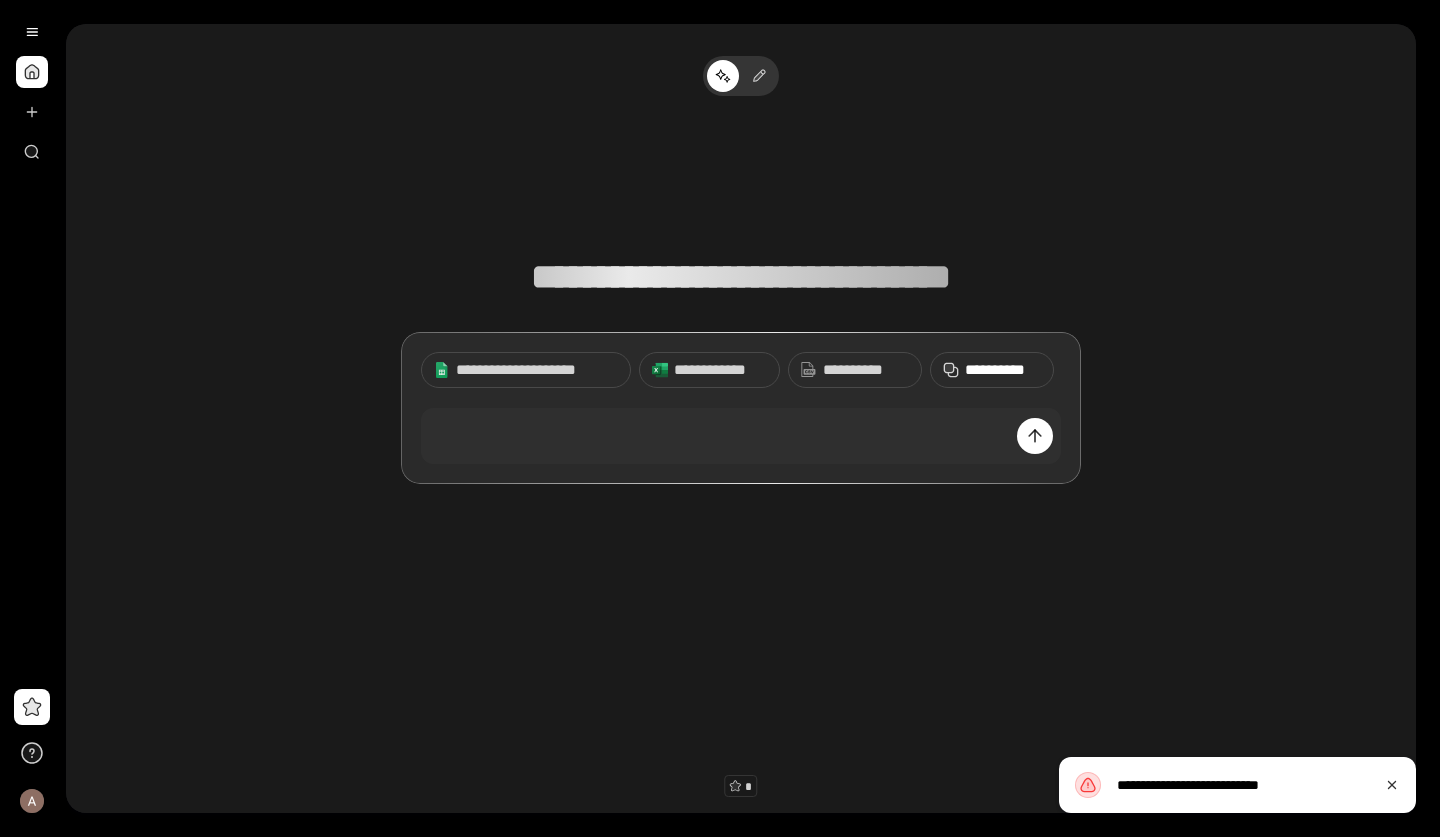 click on "**********" at bounding box center [1003, 370] 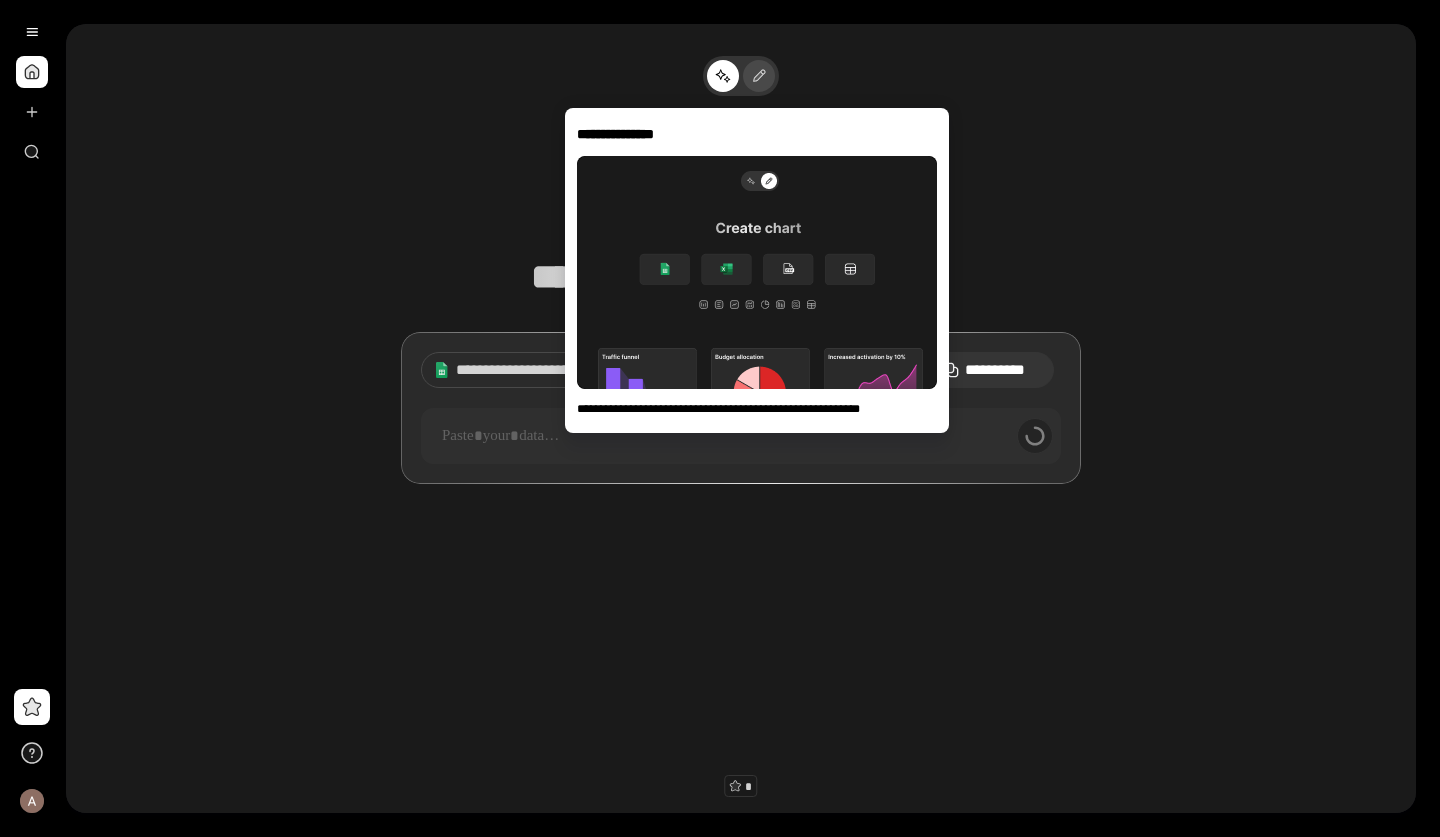 click 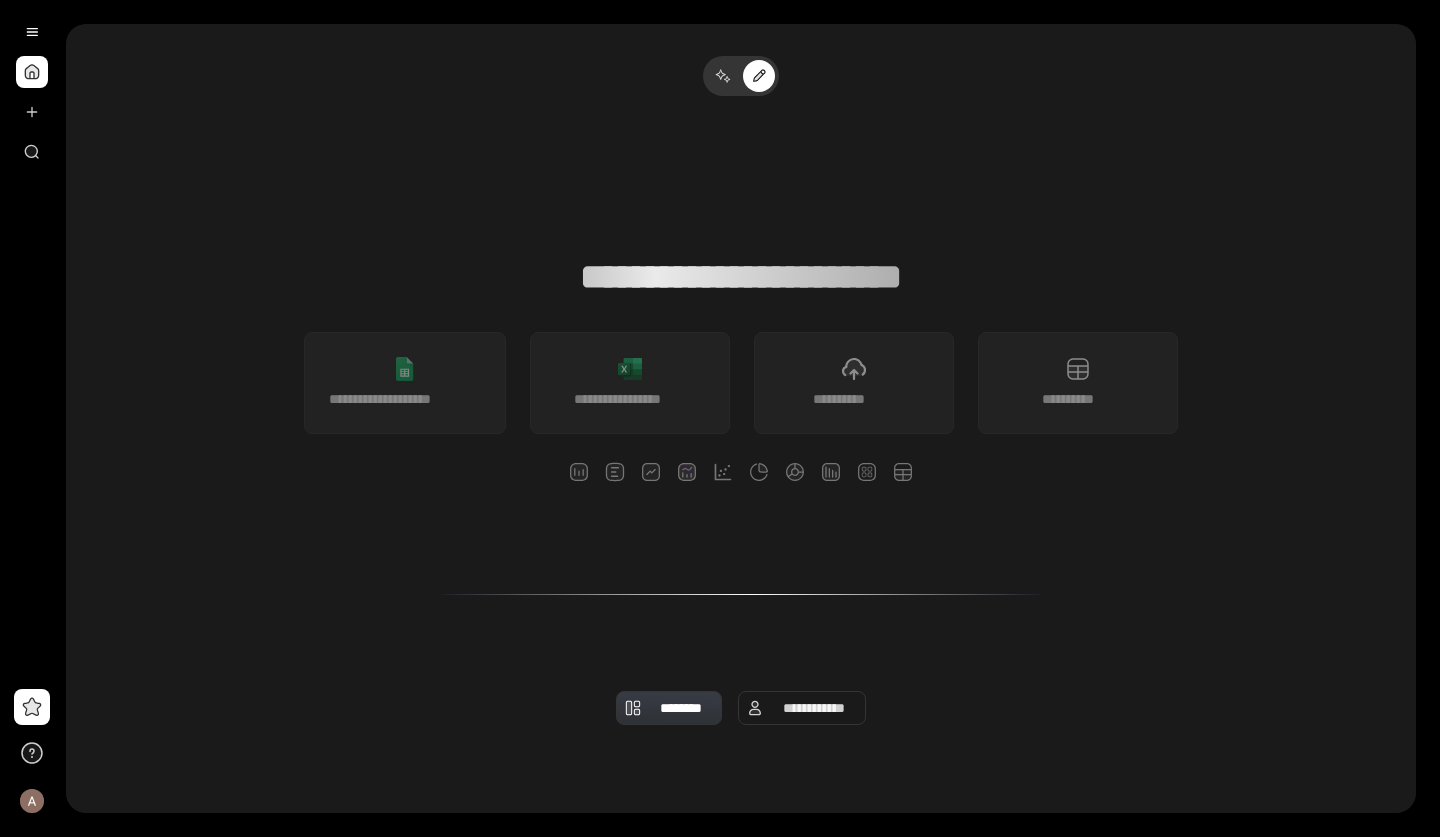 click on "**********" at bounding box center (814, 708) 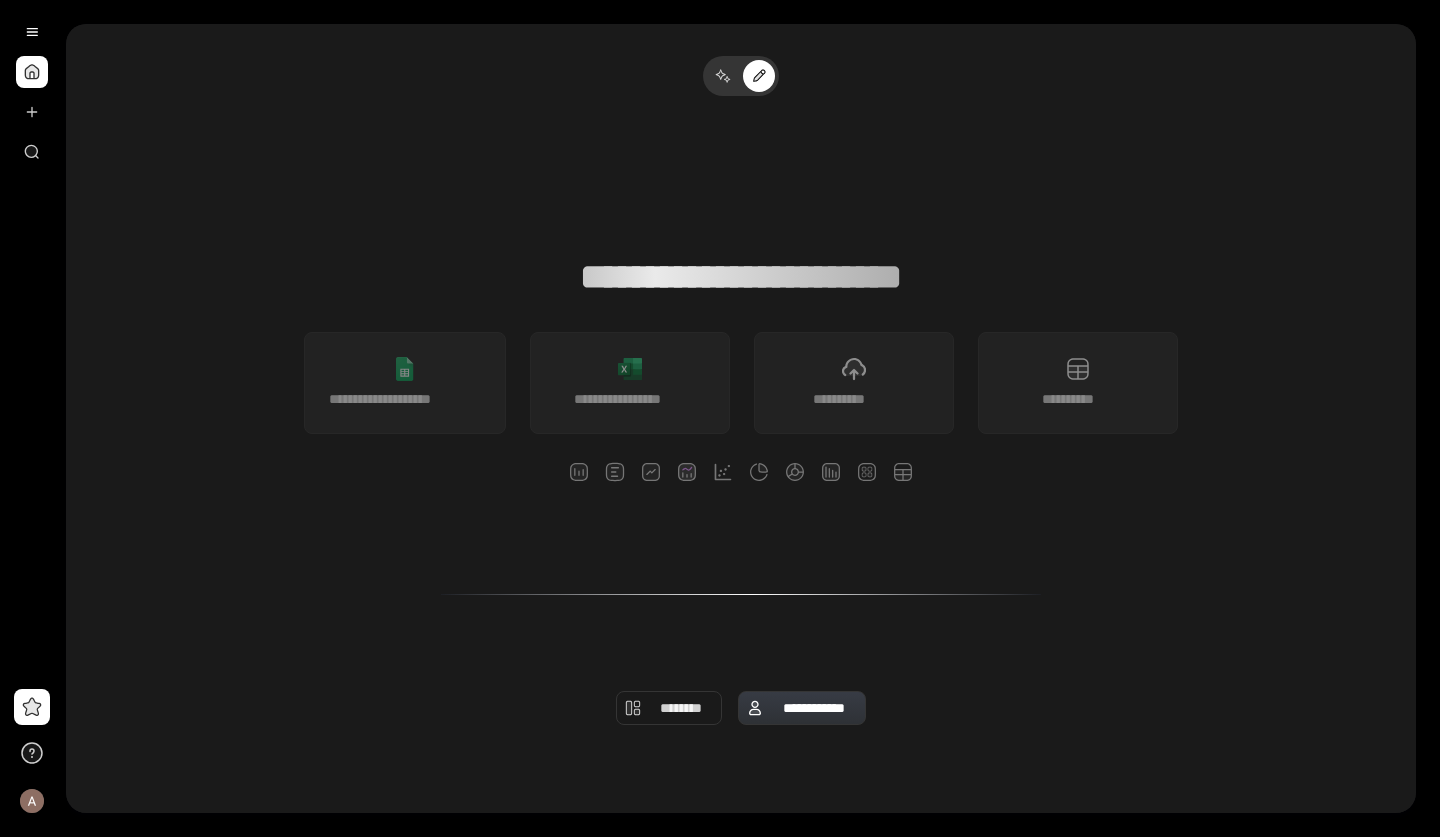 click on "********" at bounding box center [681, 708] 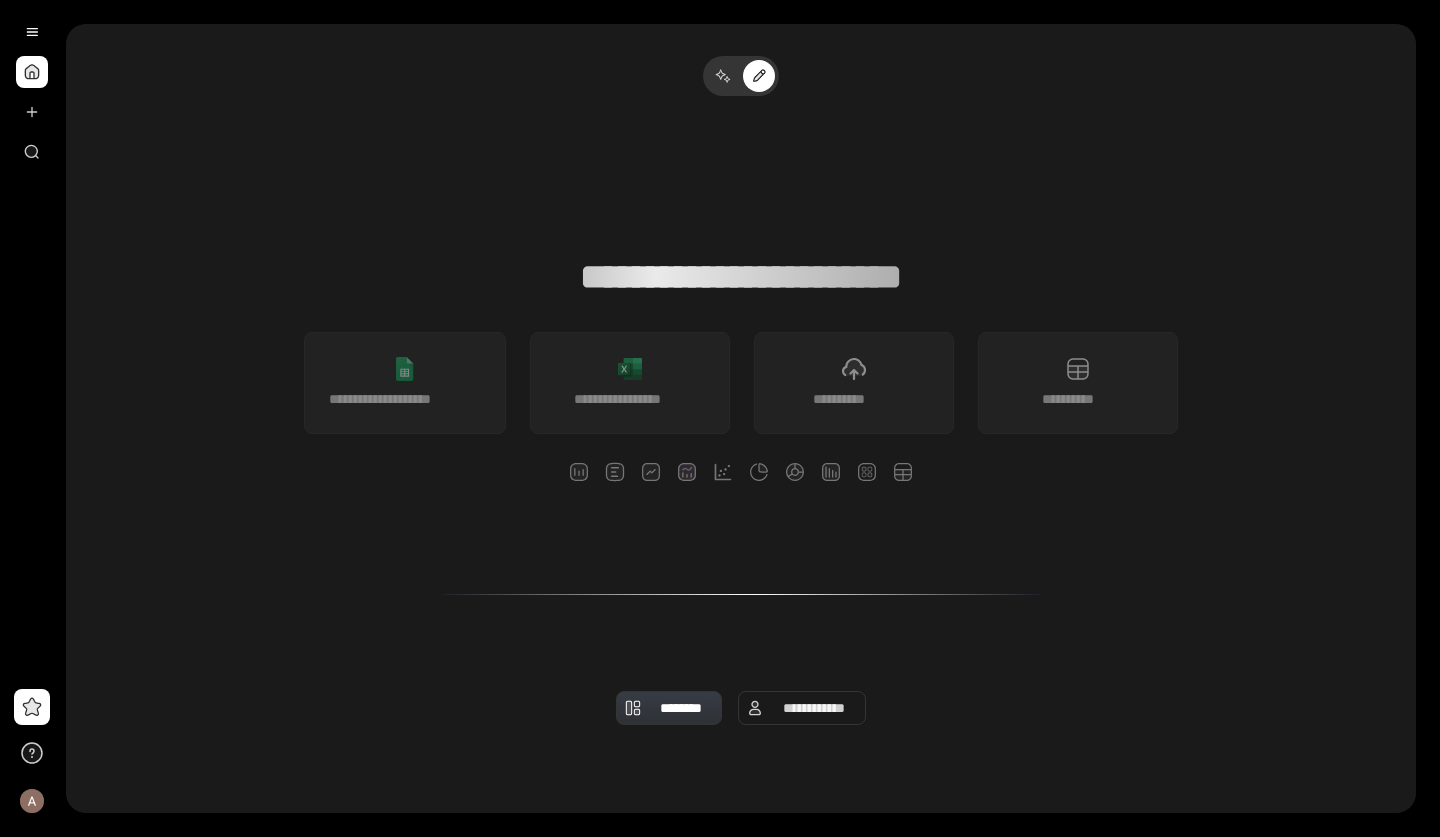 click on "**********" at bounding box center (814, 708) 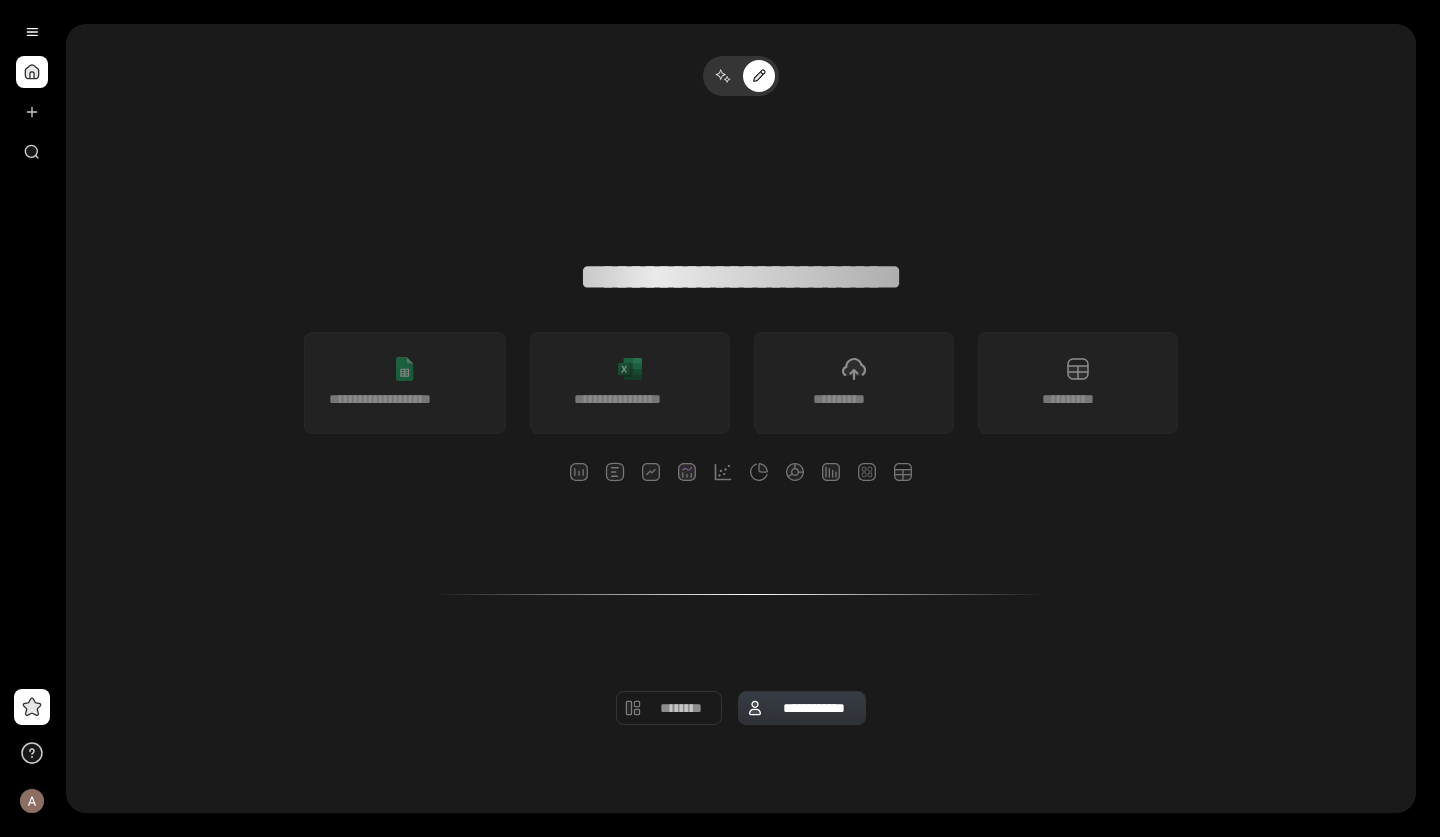click at bounding box center [615, 472] 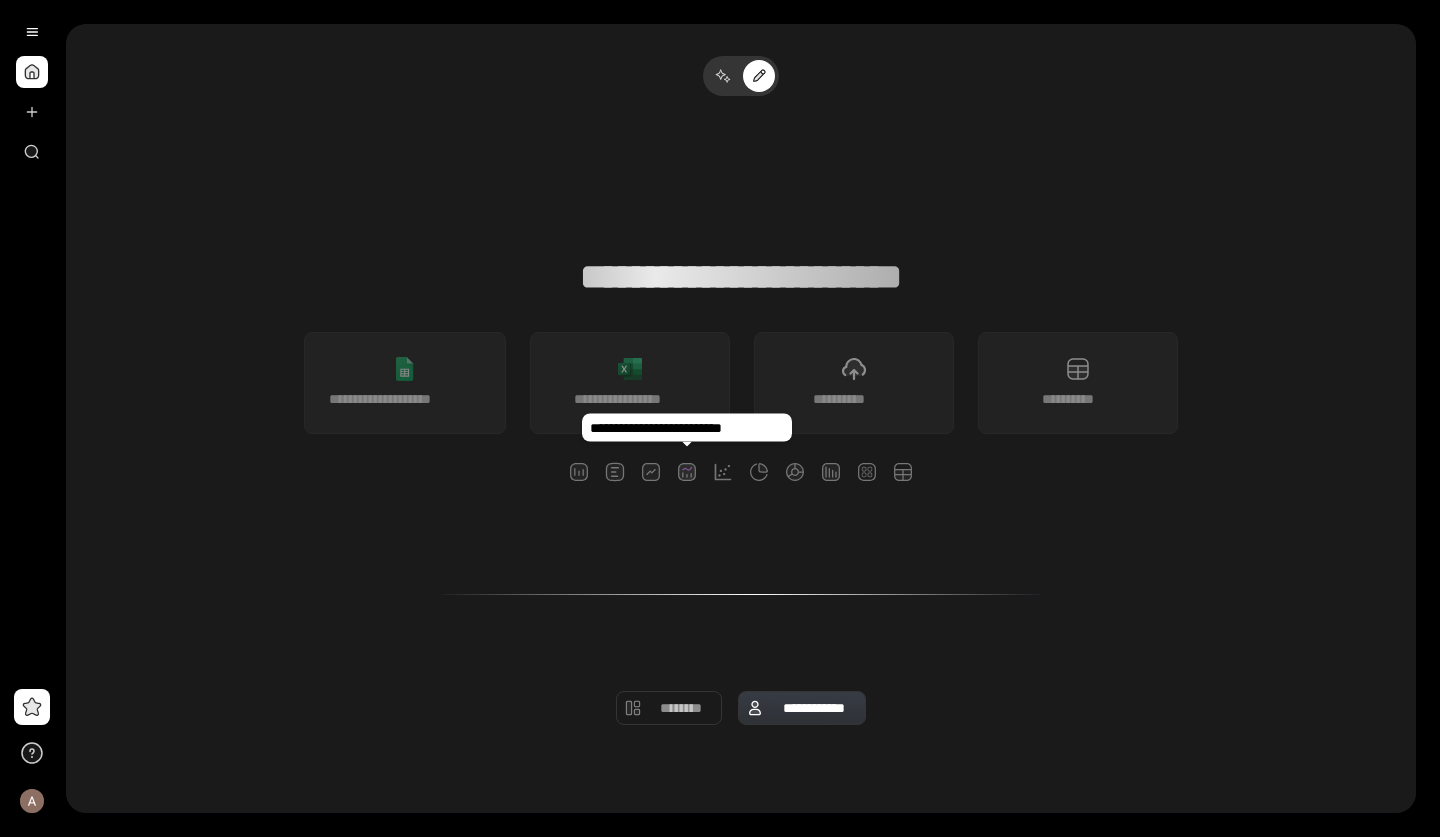 click on "**********" at bounding box center (741, 317) 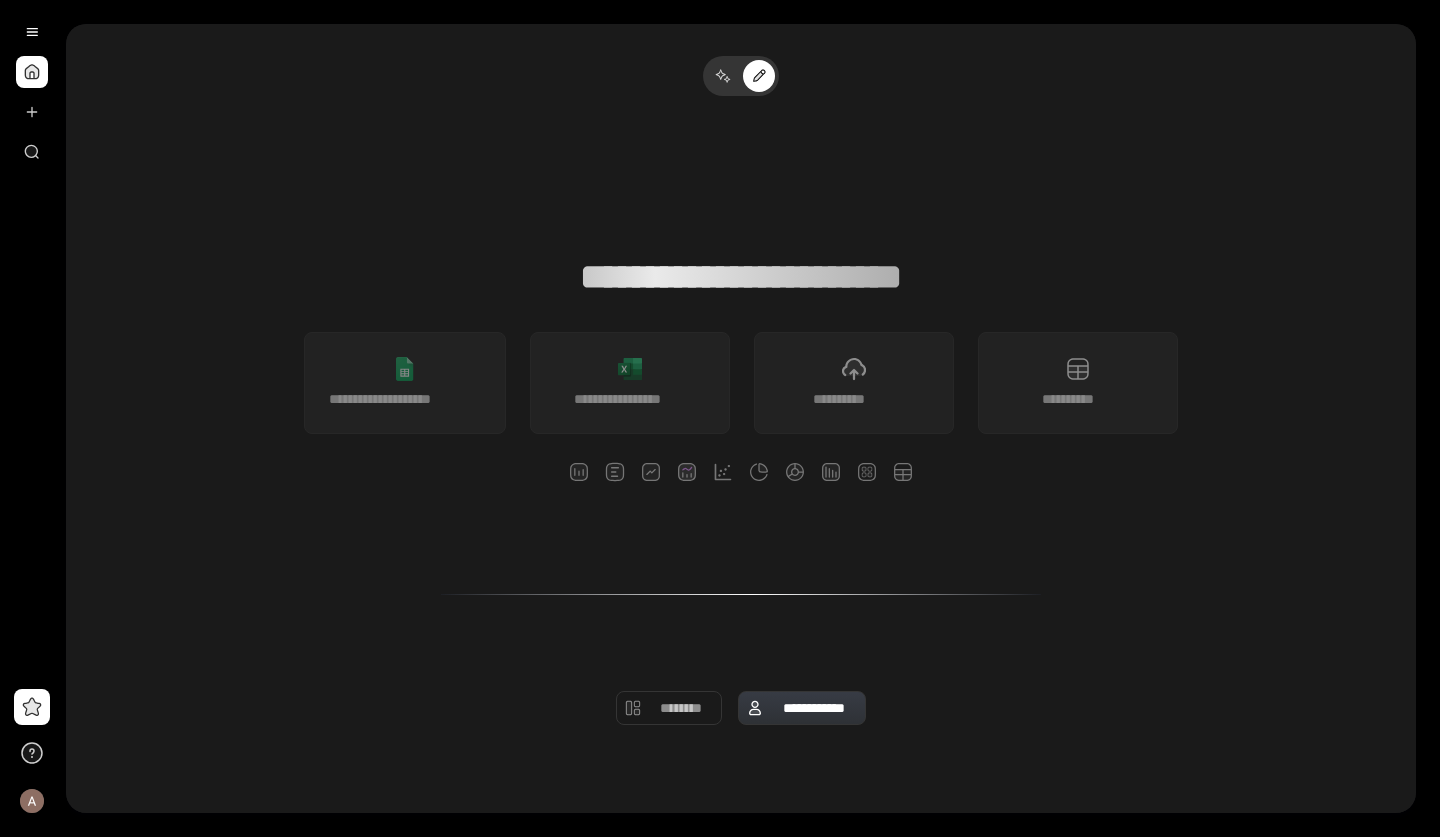 click at bounding box center (741, 76) 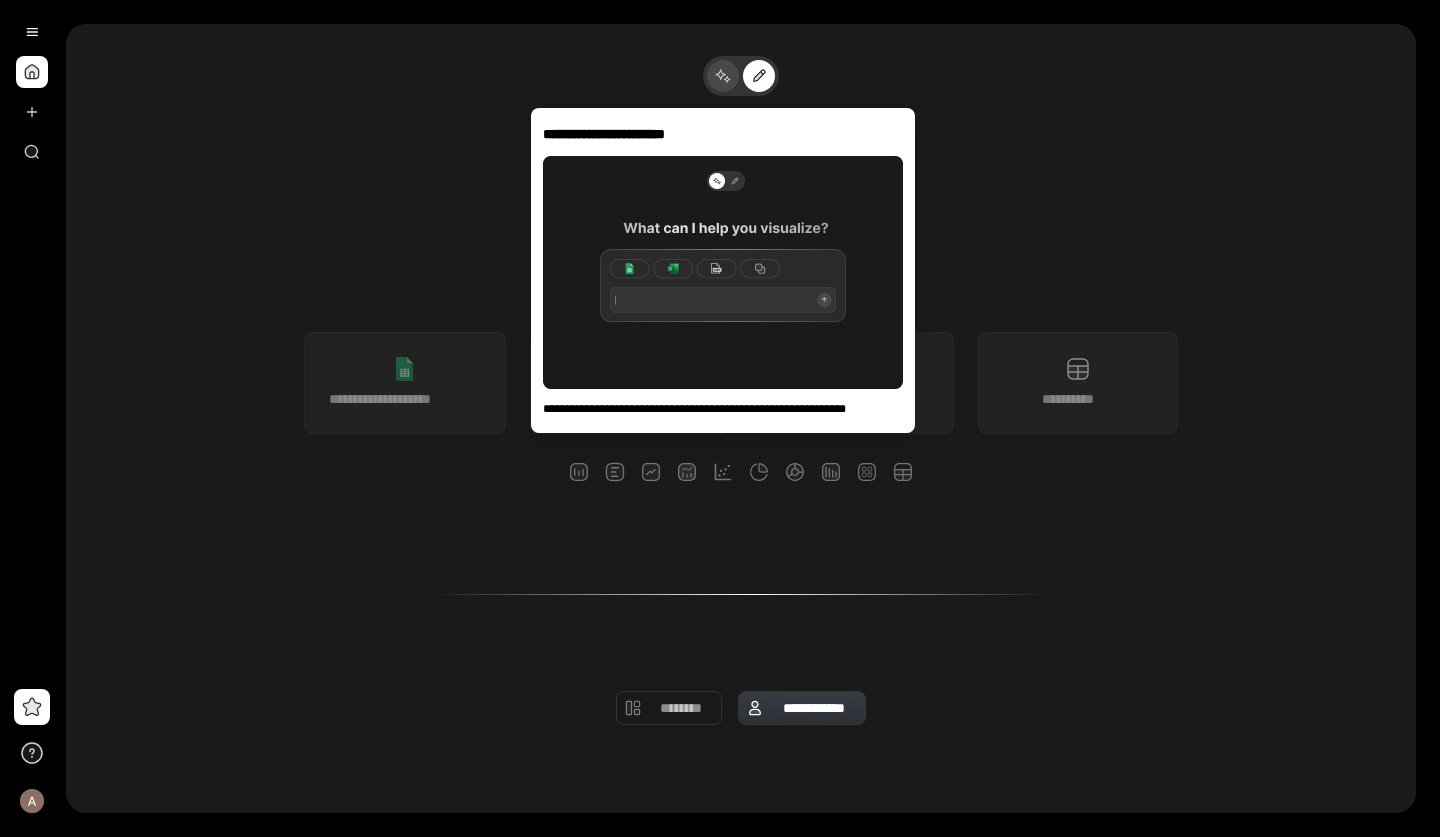 click at bounding box center [723, 76] 